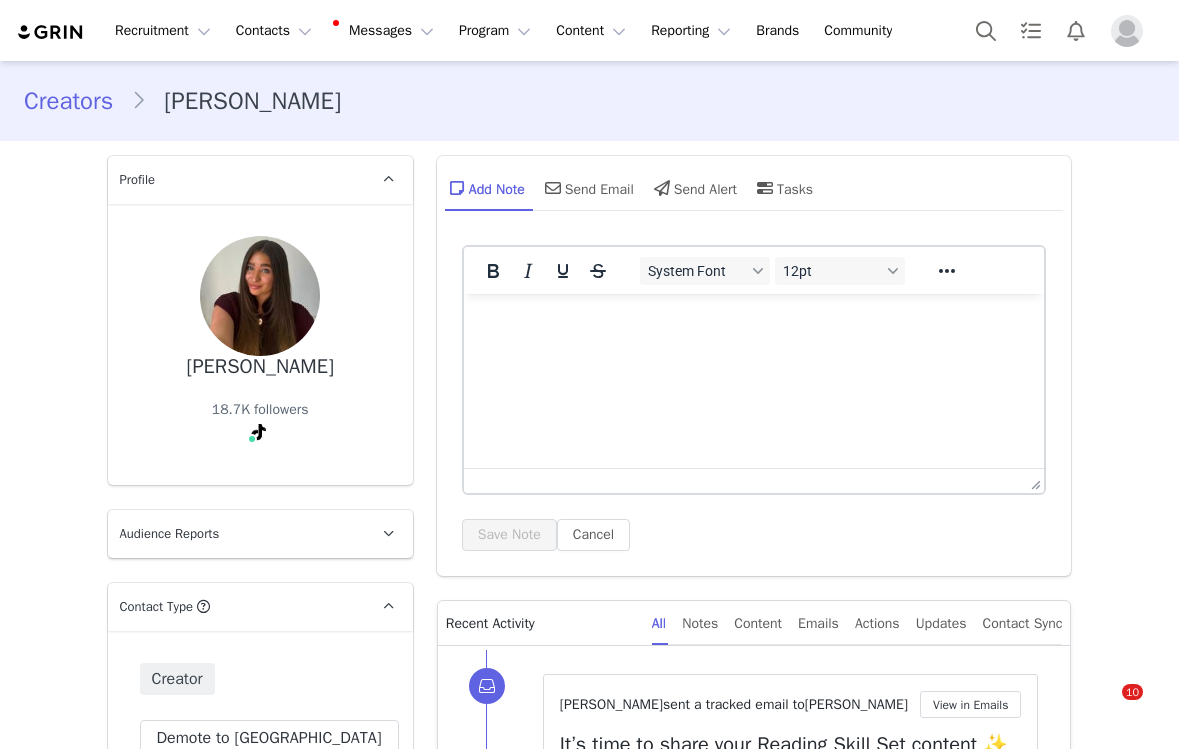 scroll, scrollTop: 0, scrollLeft: 0, axis: both 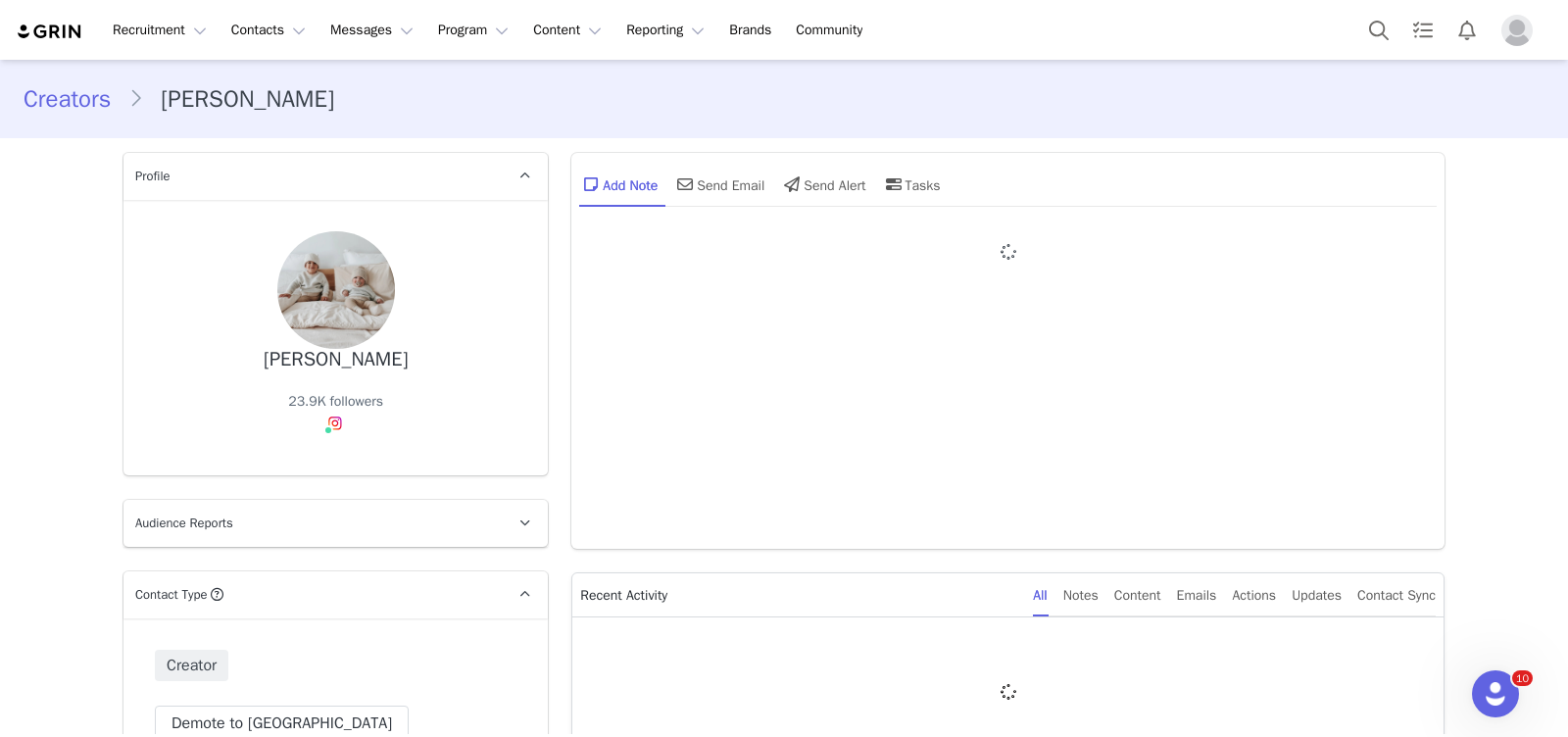 type on "+1 ([GEOGRAPHIC_DATA])" 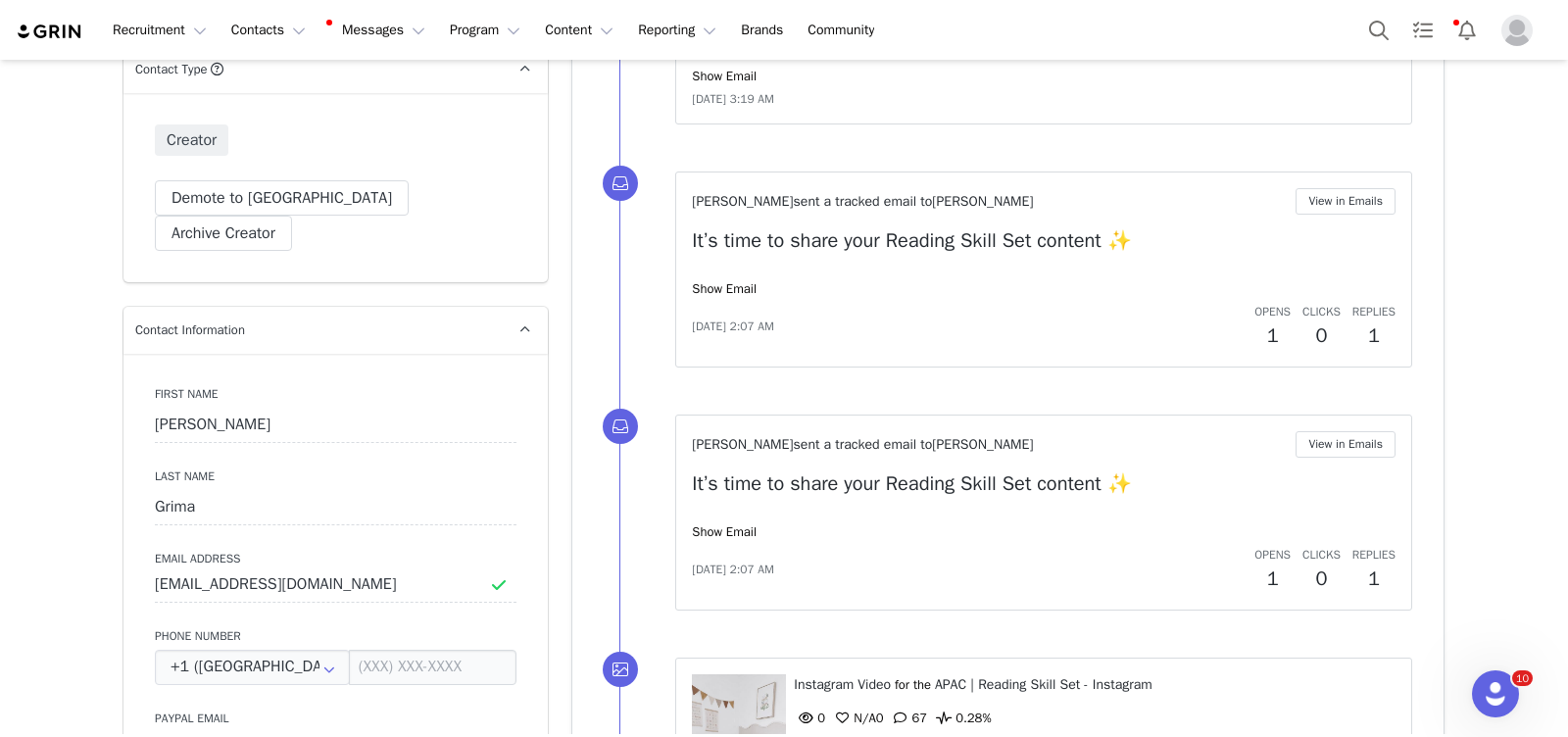 scroll, scrollTop: 441, scrollLeft: 0, axis: vertical 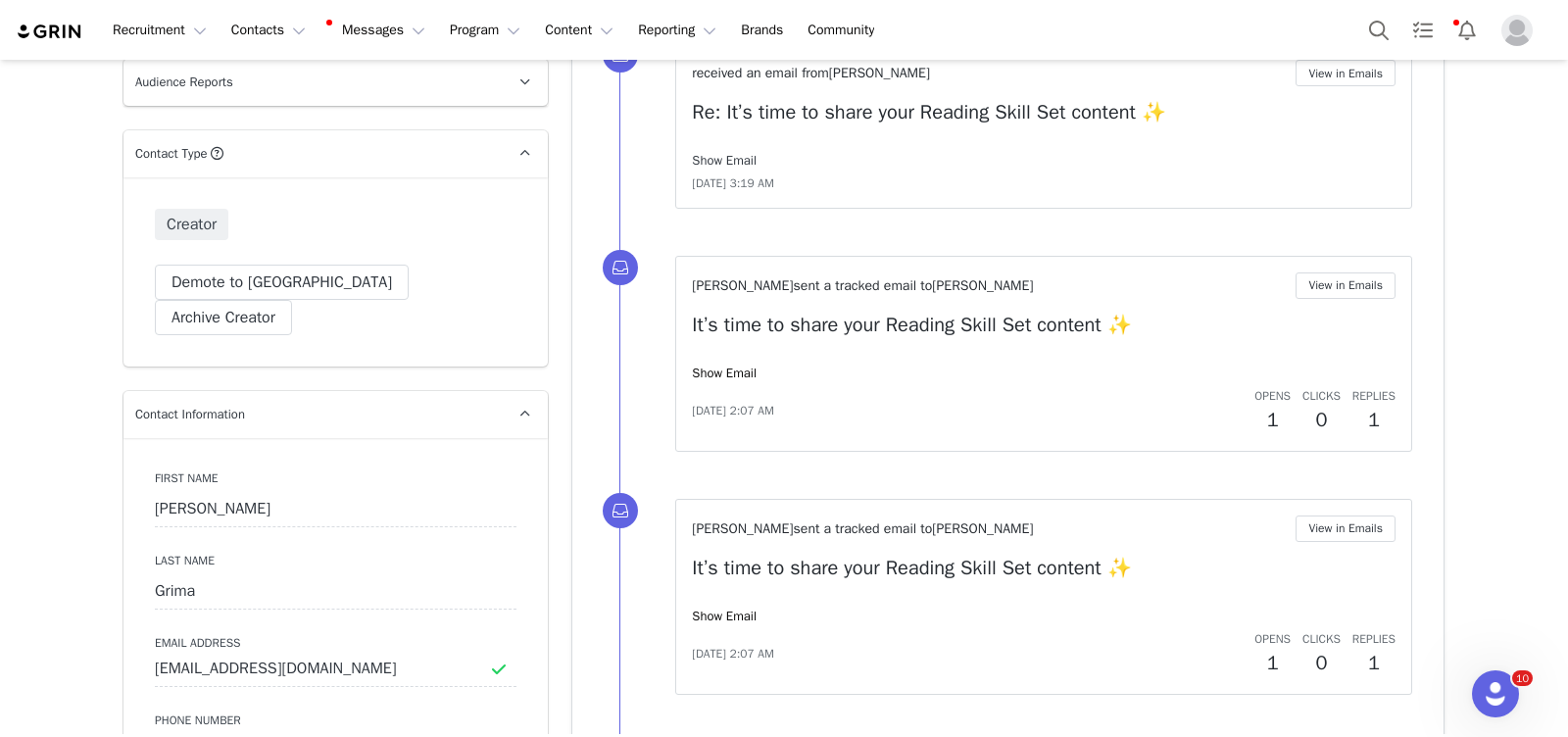 click on "Show Email" at bounding box center (724, 160) 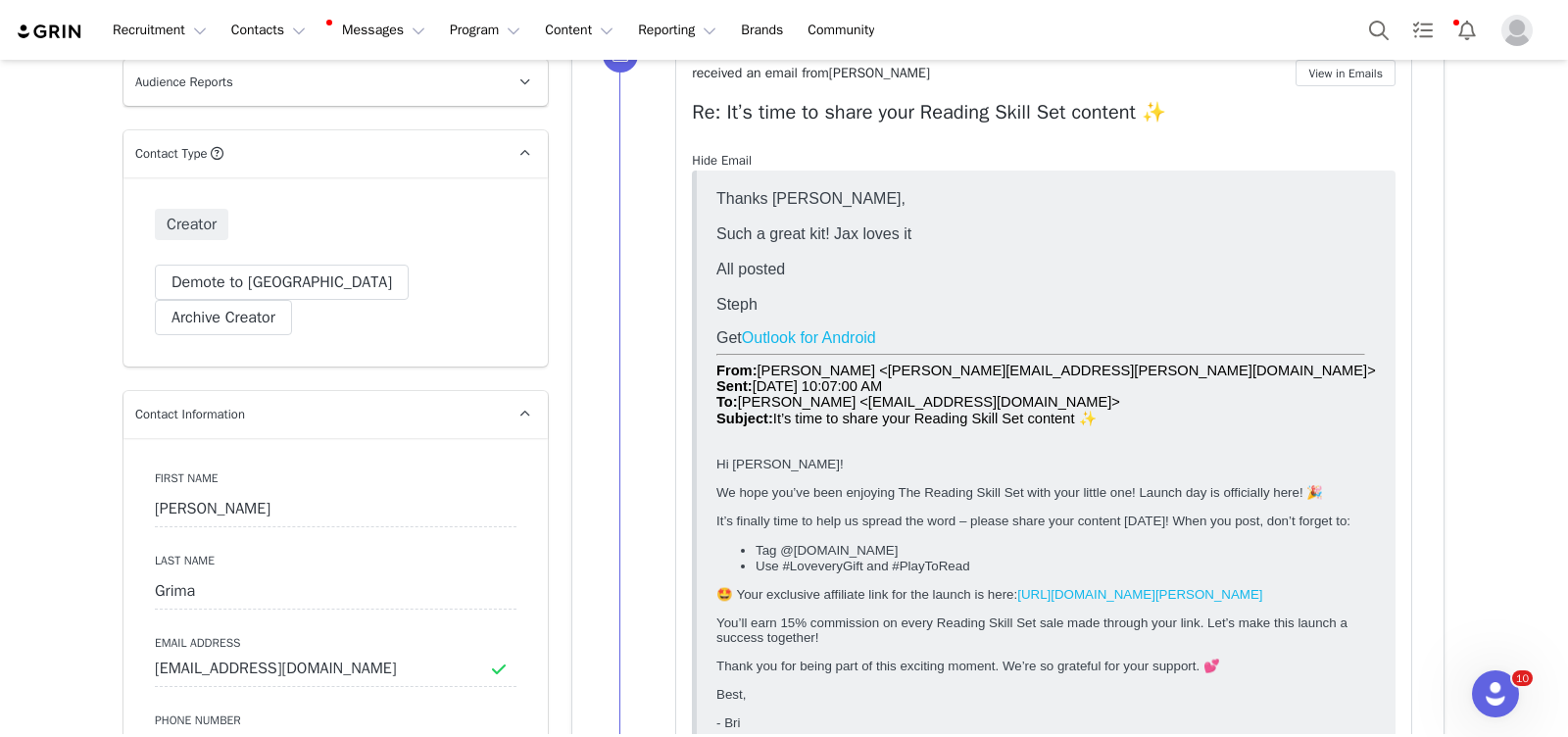 scroll, scrollTop: 0, scrollLeft: 0, axis: both 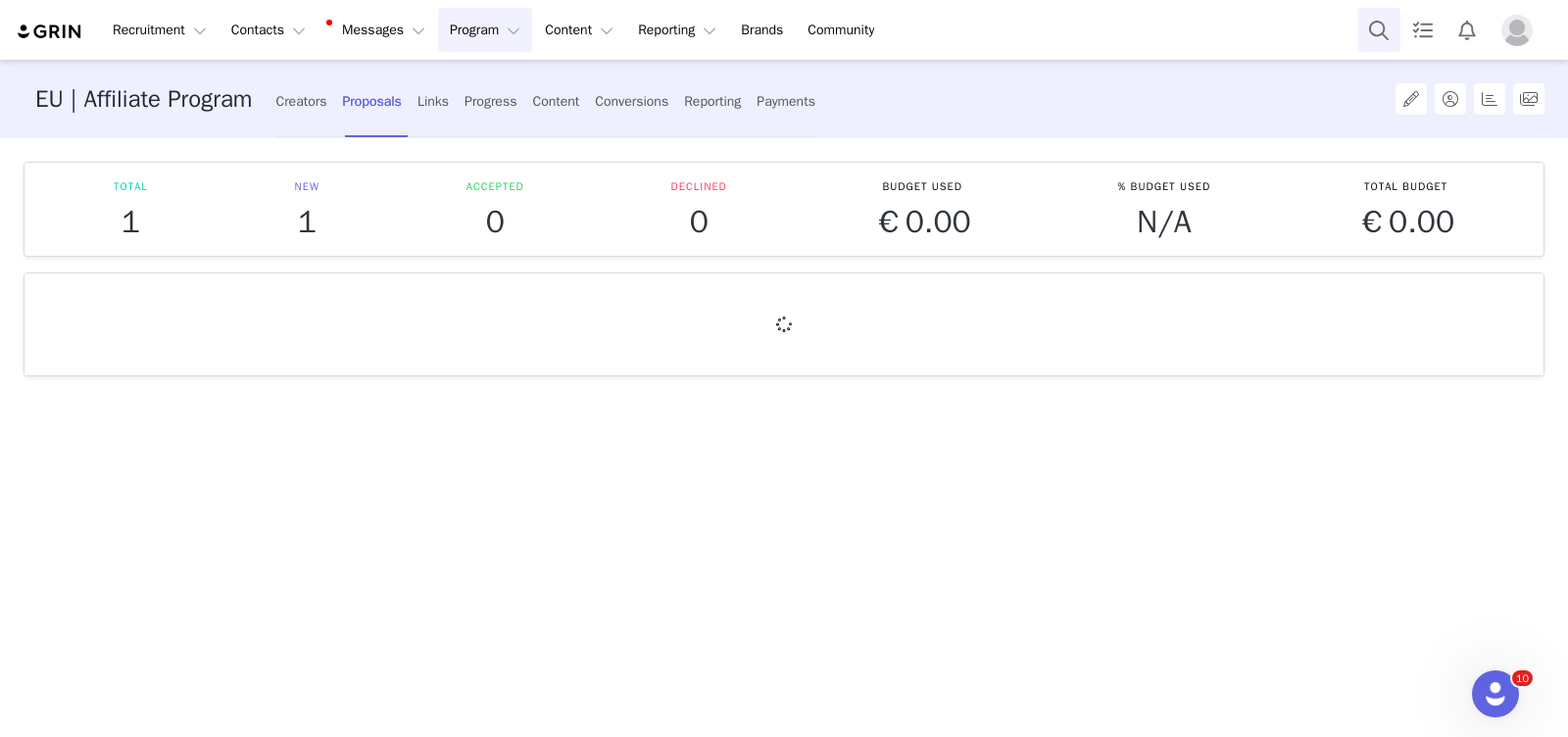 click at bounding box center (1379, 29) 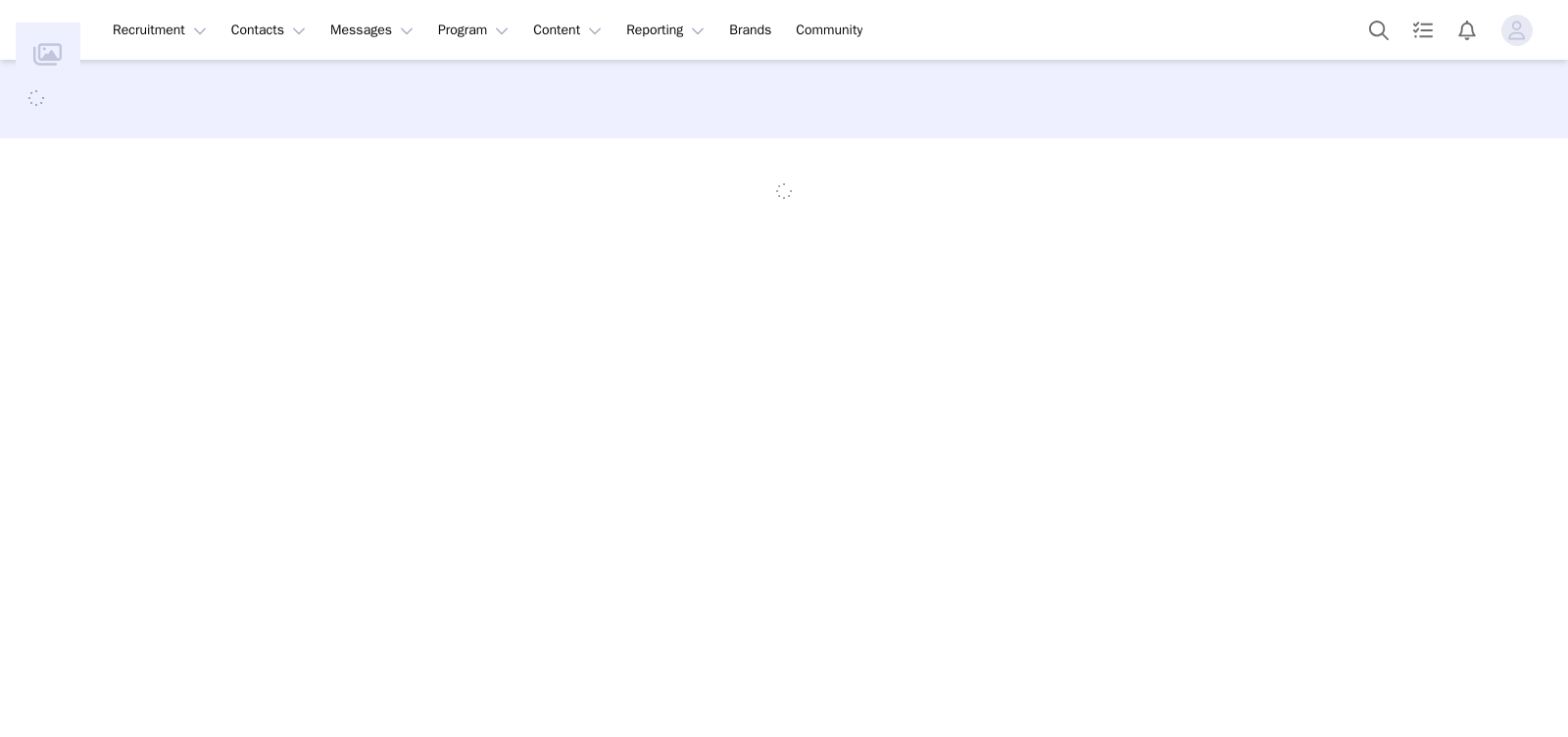 scroll, scrollTop: 0, scrollLeft: 0, axis: both 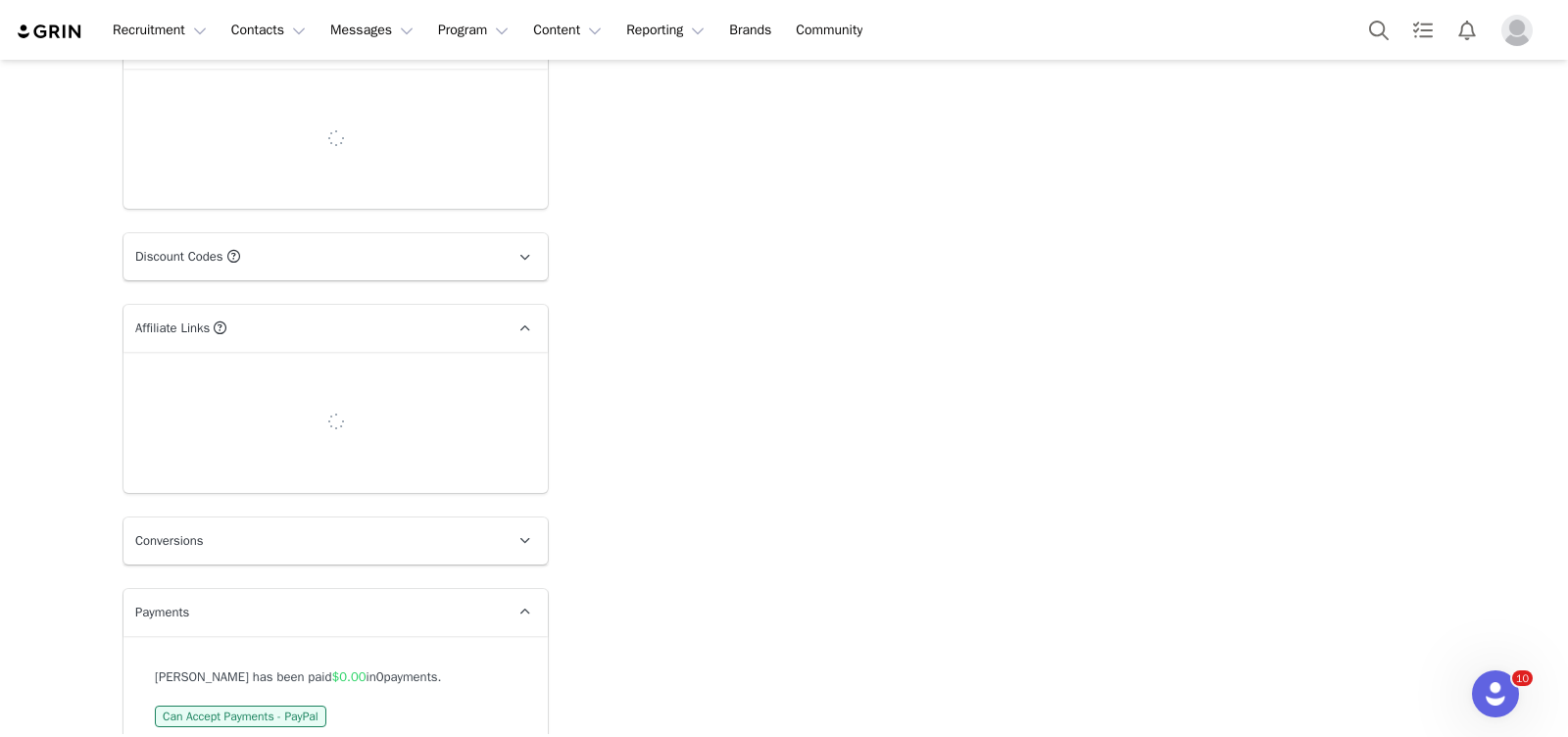 type on "+1 ([GEOGRAPHIC_DATA])" 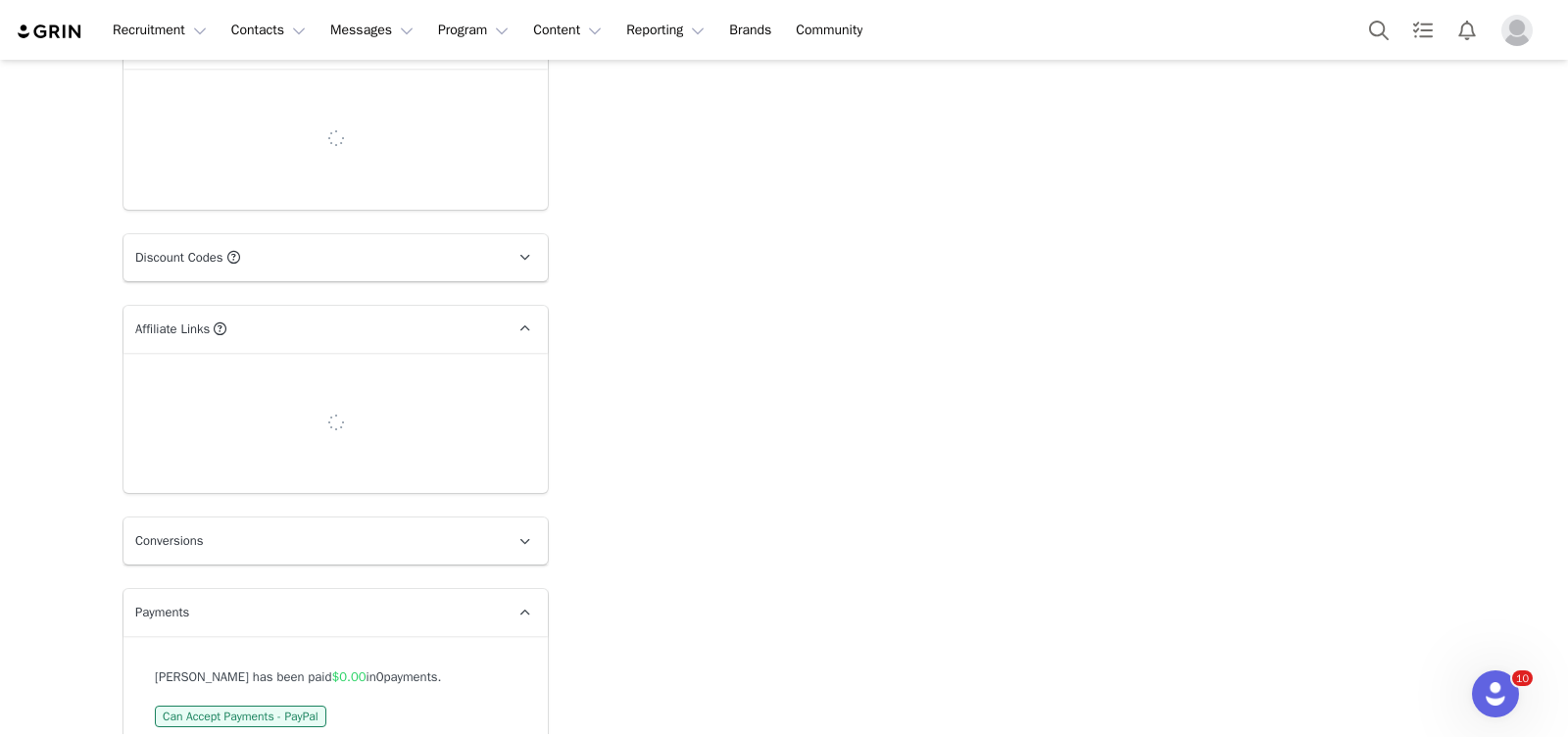 scroll, scrollTop: 4980, scrollLeft: 0, axis: vertical 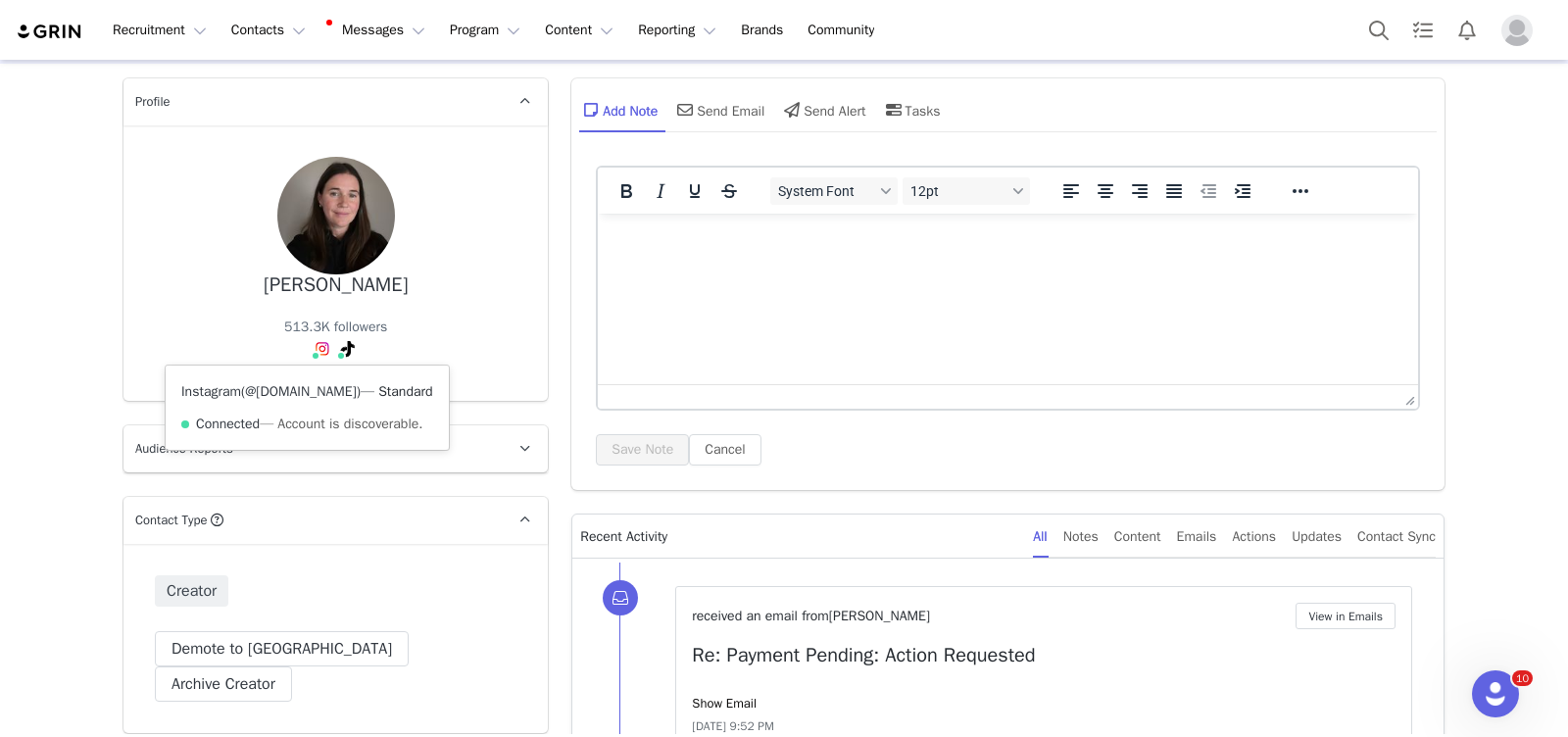 click on "@[DOMAIN_NAME]" at bounding box center (301, 391) 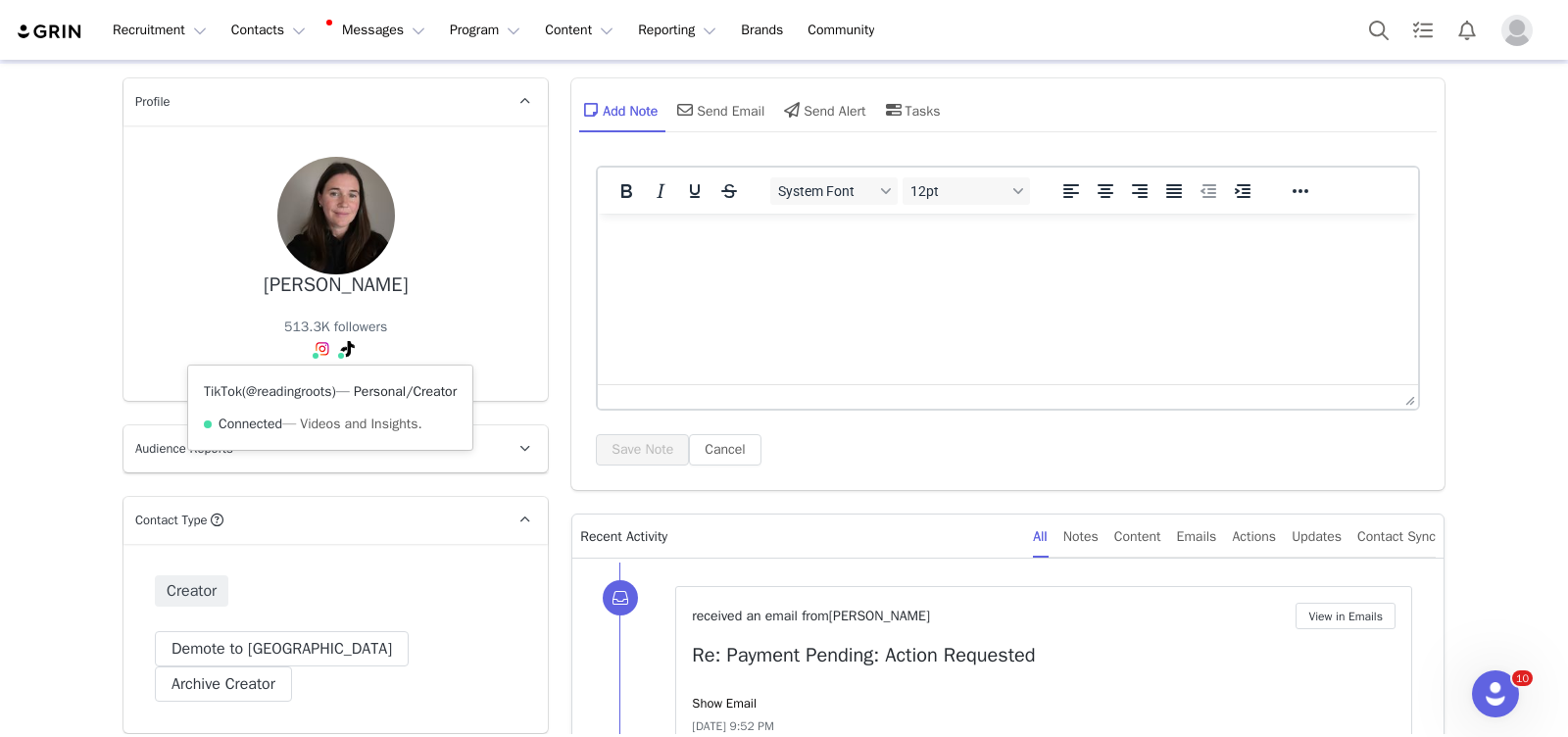 click on "@readingroots" at bounding box center [289, 391] 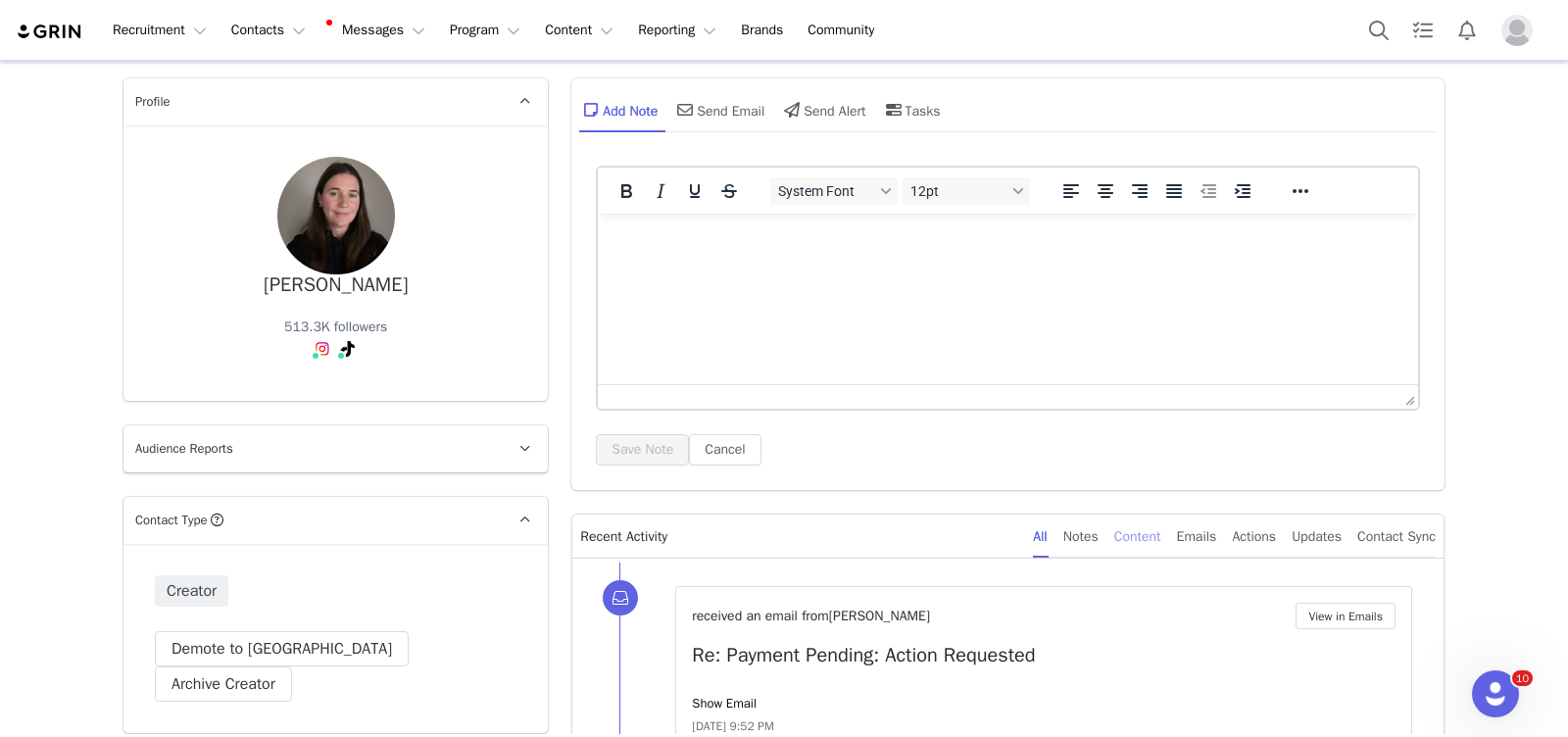 click on "Content" at bounding box center [1138, 536] 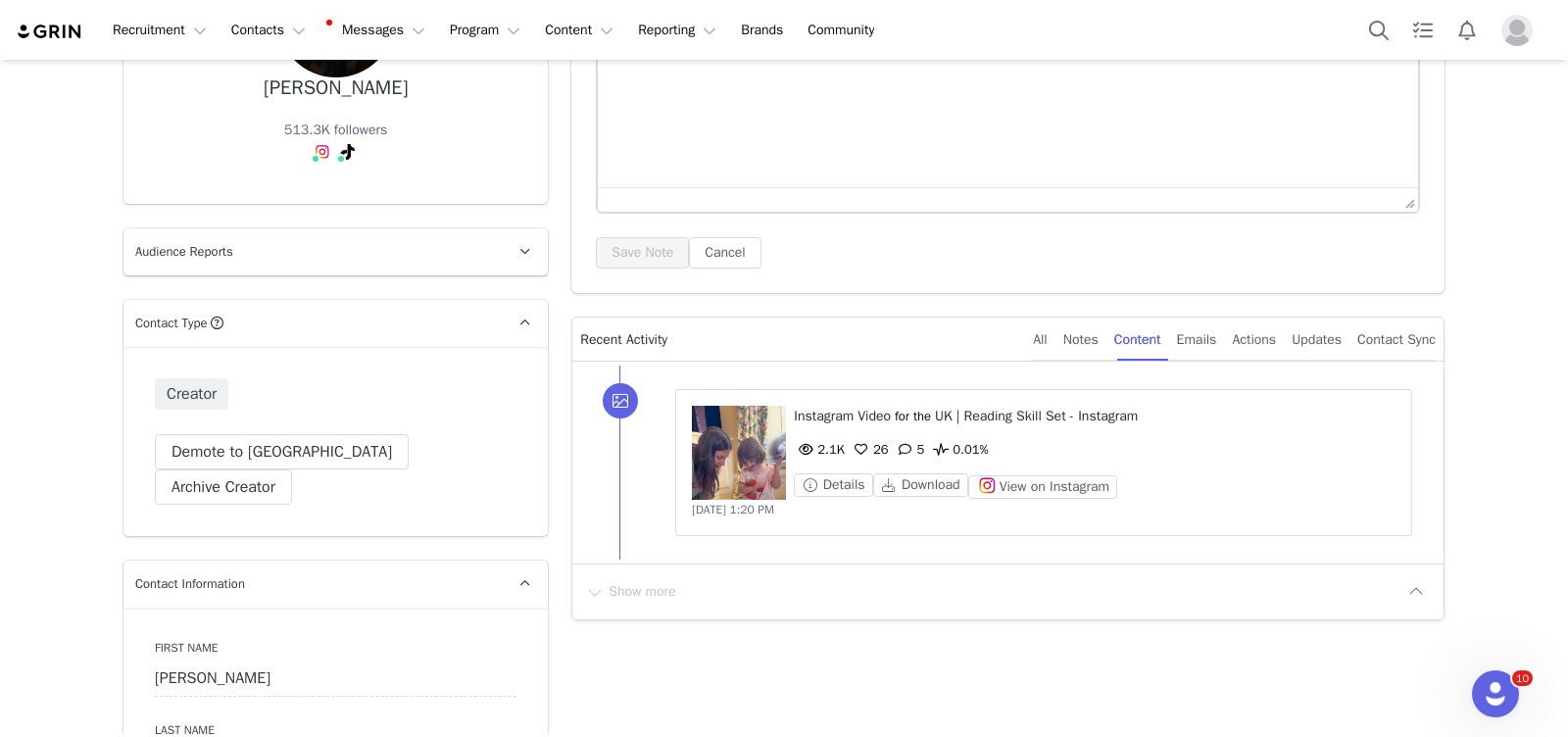 scroll, scrollTop: 429, scrollLeft: 0, axis: vertical 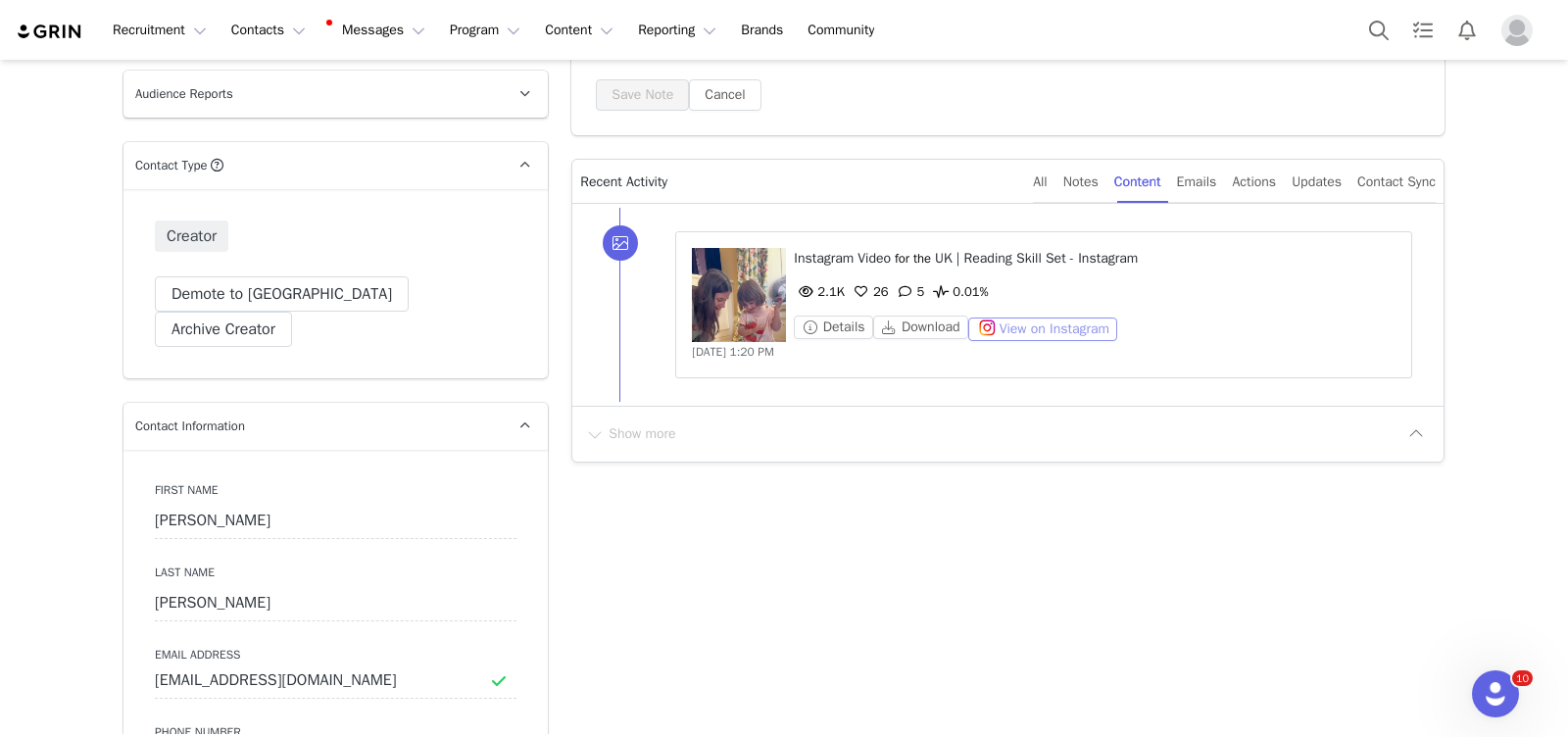 click on "View on Instagram" at bounding box center [1043, 329] 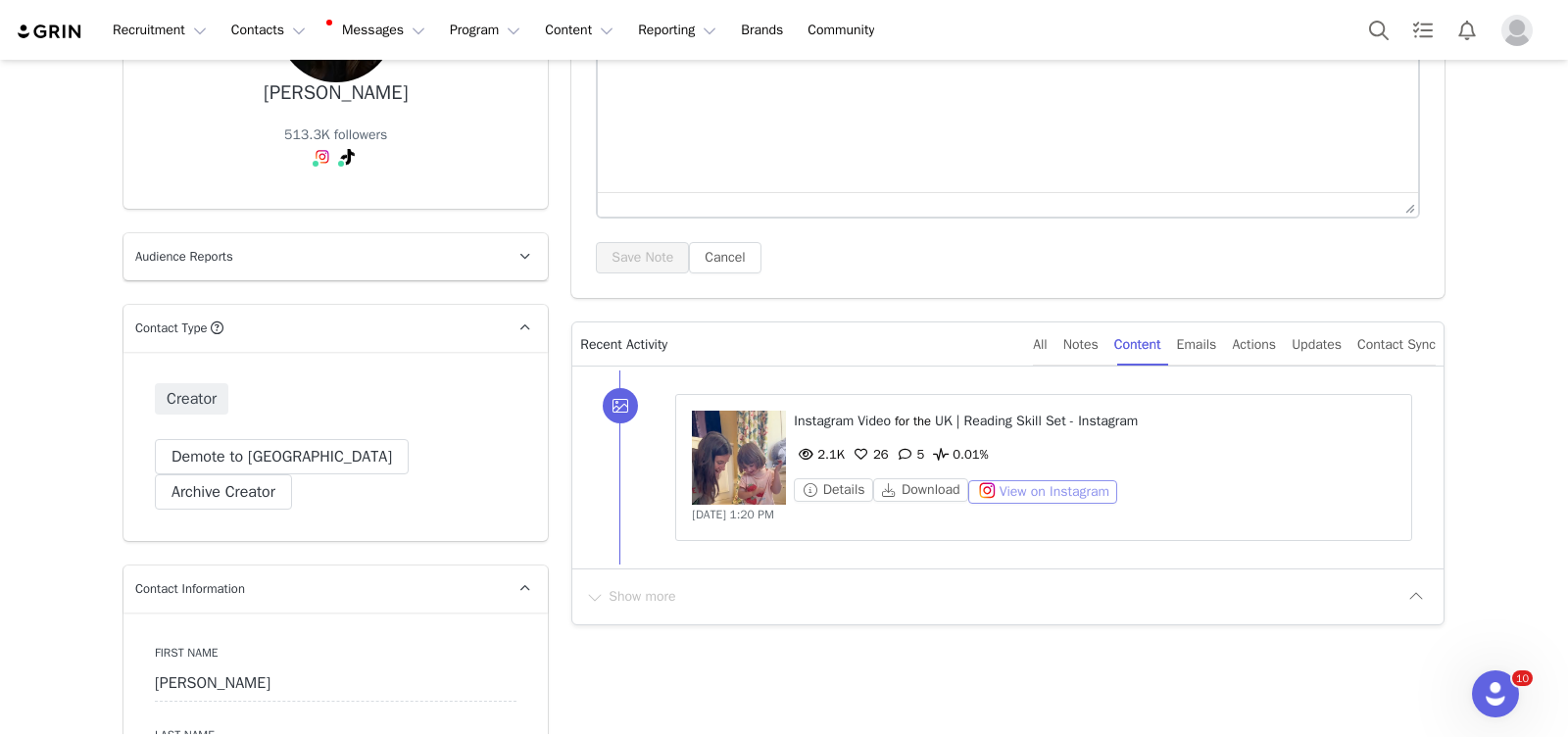 scroll, scrollTop: 0, scrollLeft: 0, axis: both 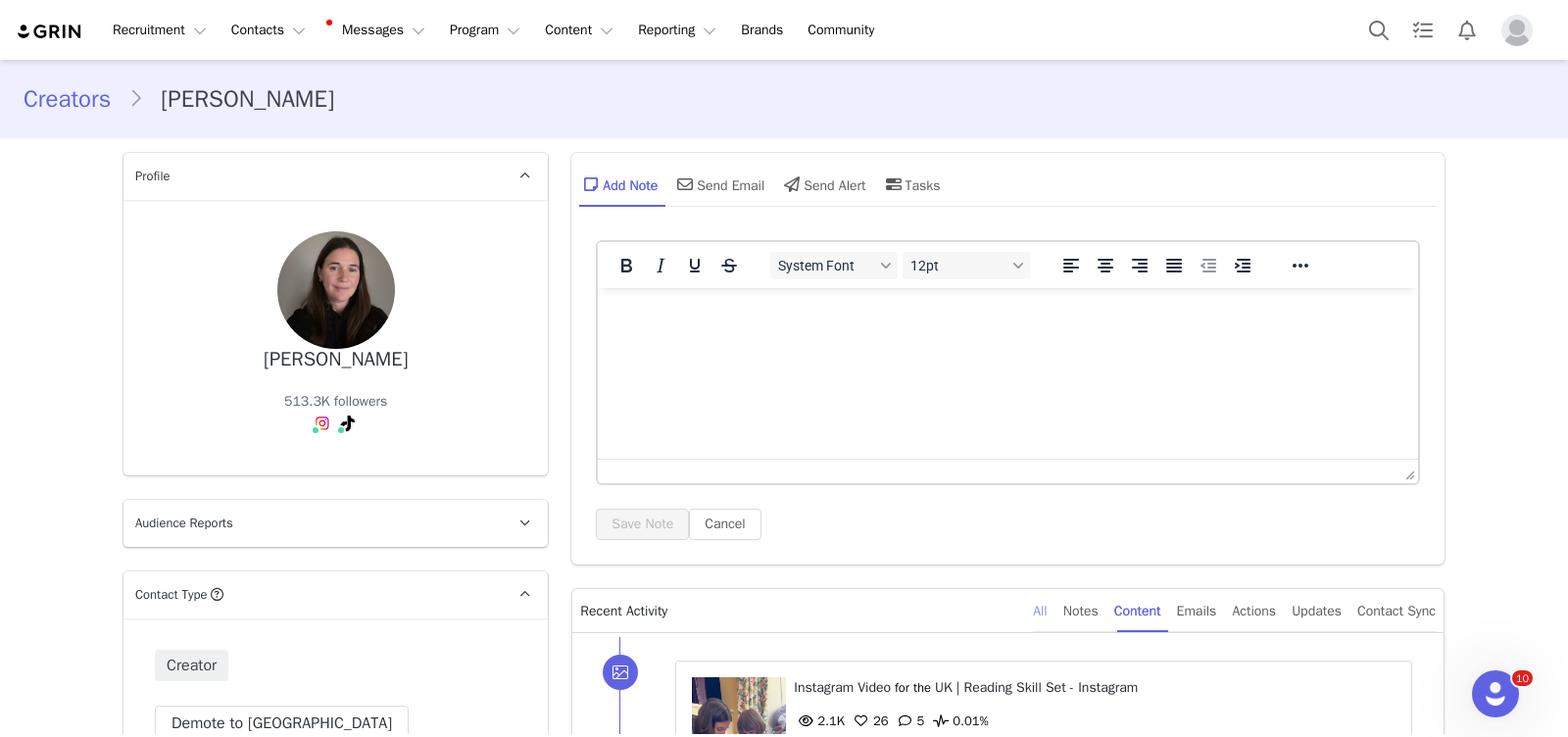 click on "All" at bounding box center (1040, 611) 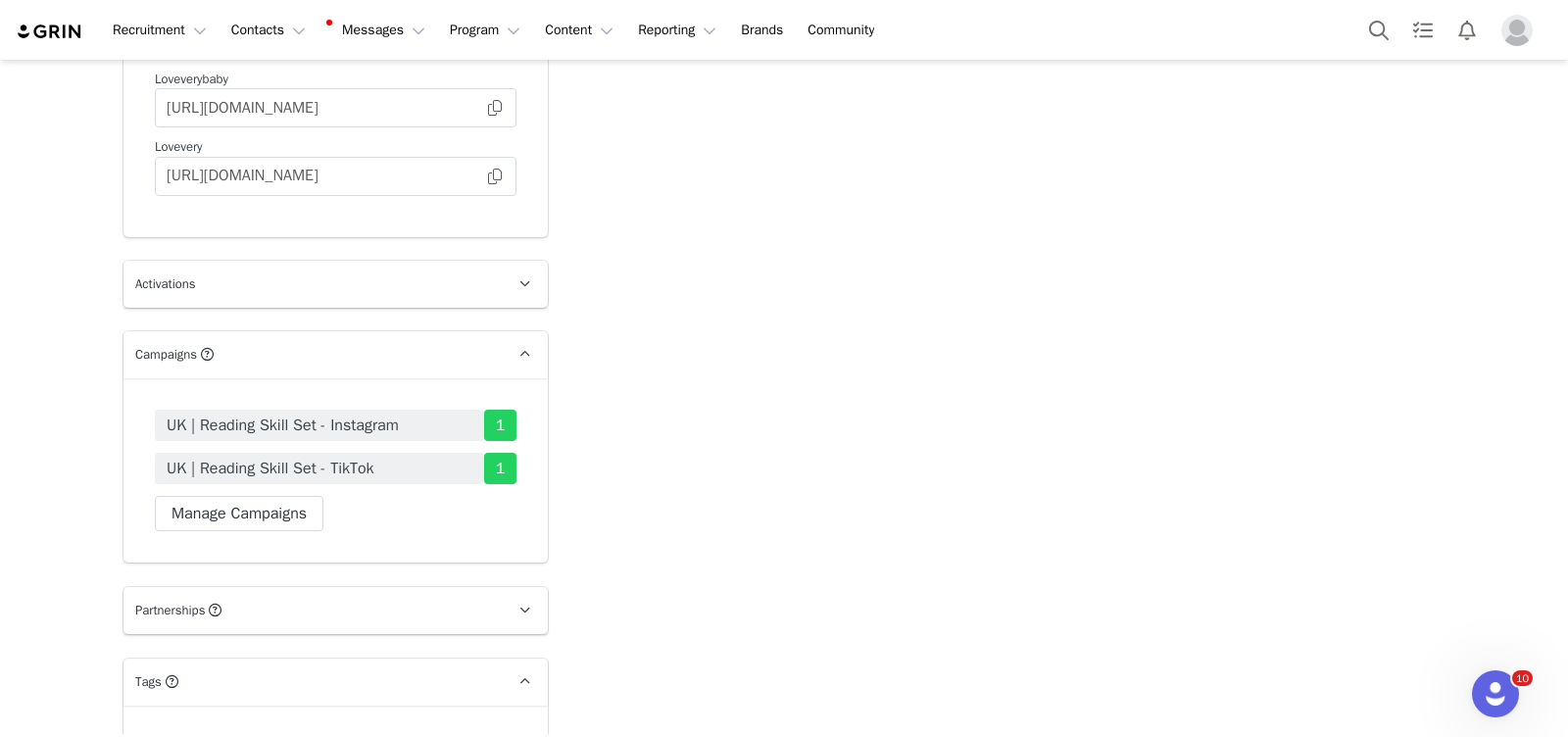 scroll, scrollTop: 4315, scrollLeft: 0, axis: vertical 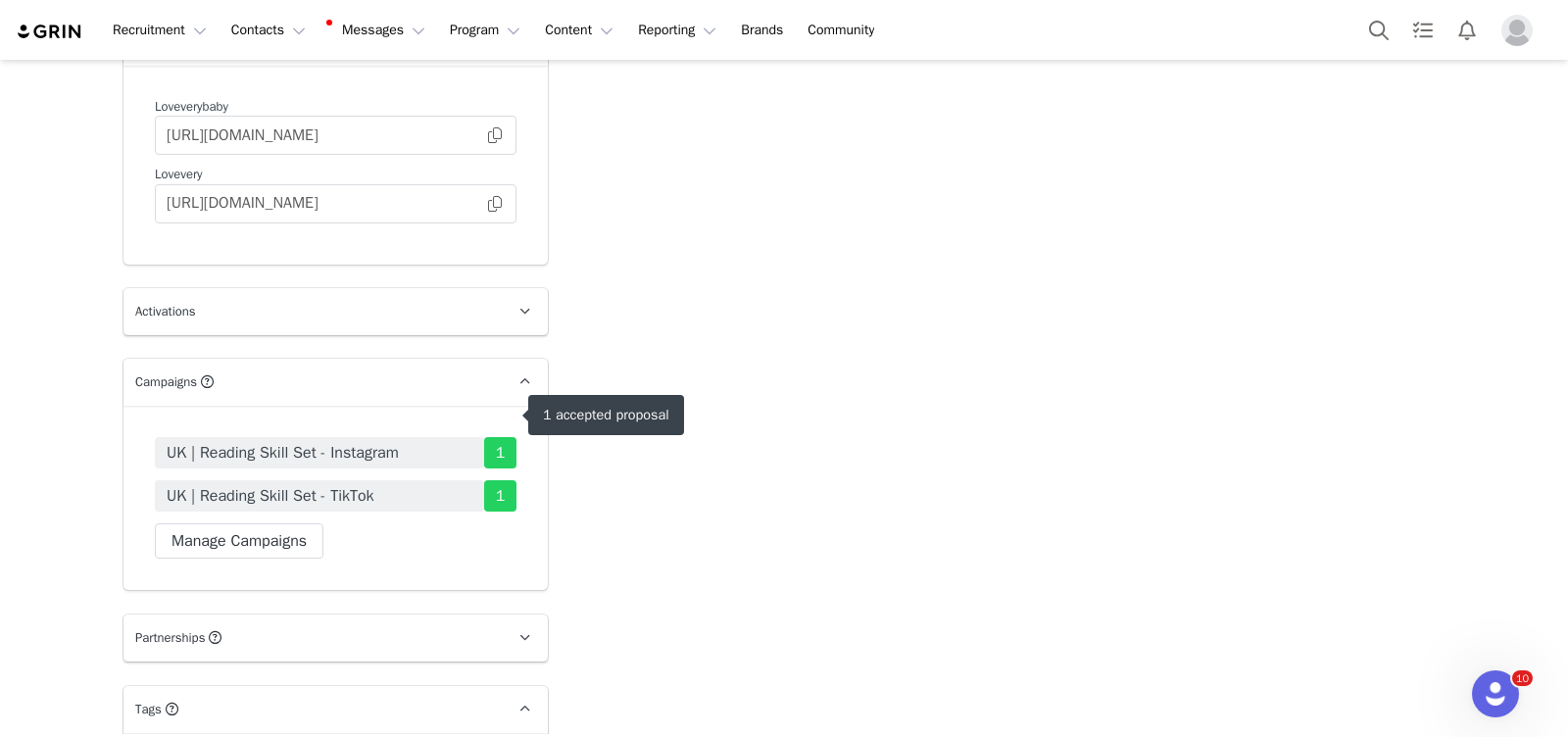 click on "UK | Reading Skill Set - Instagram" at bounding box center [282, 453] 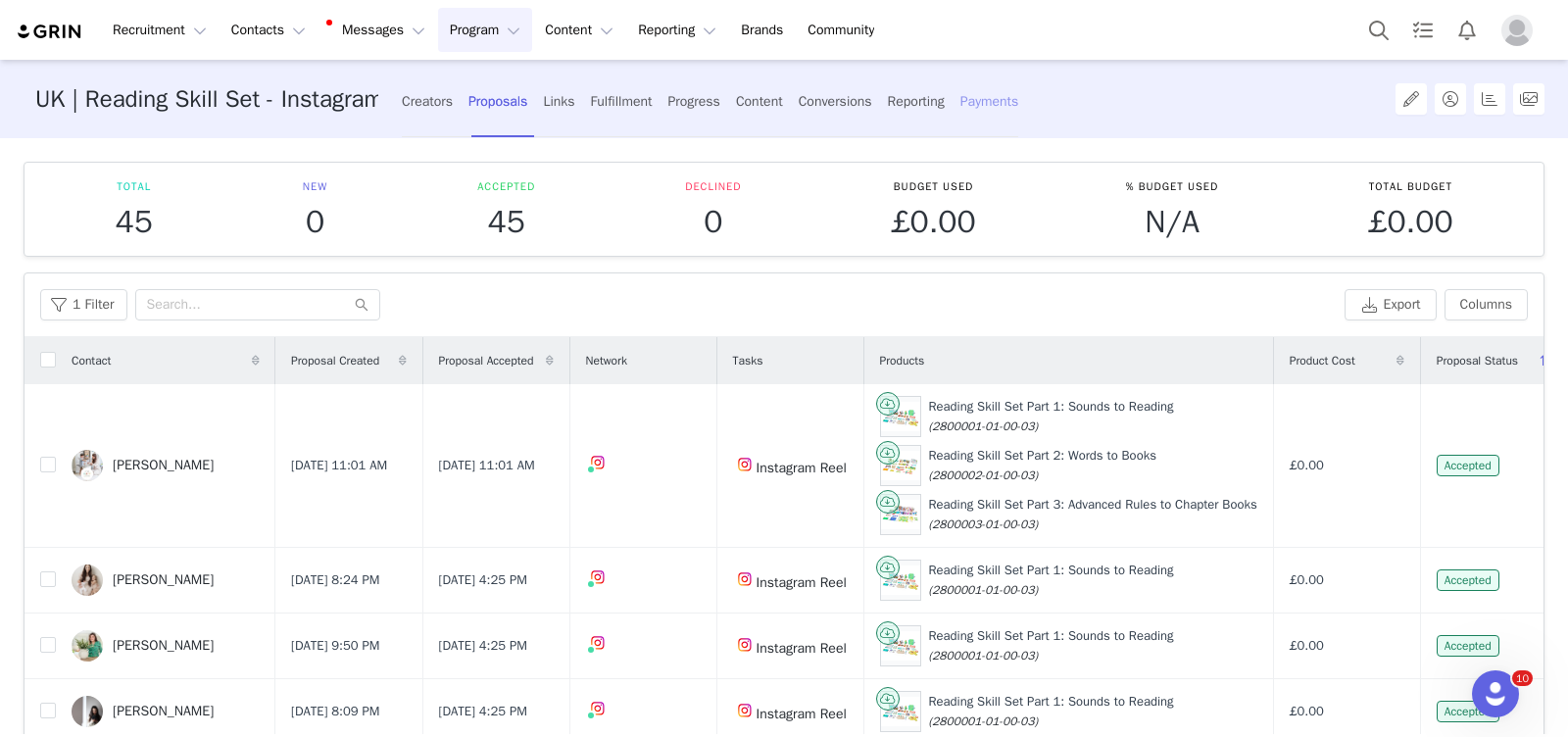 click on "Payments" at bounding box center [990, 101] 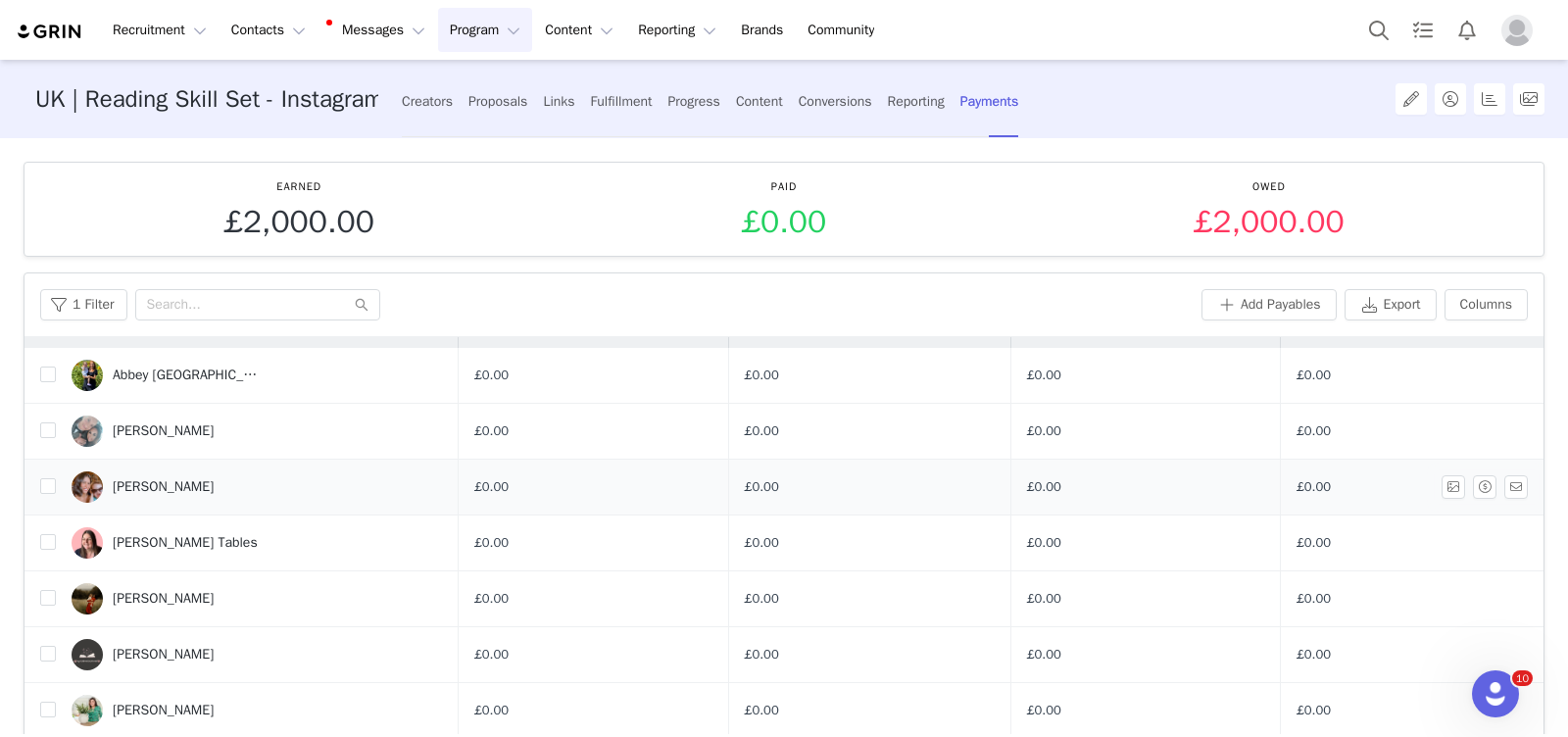 scroll, scrollTop: 0, scrollLeft: 0, axis: both 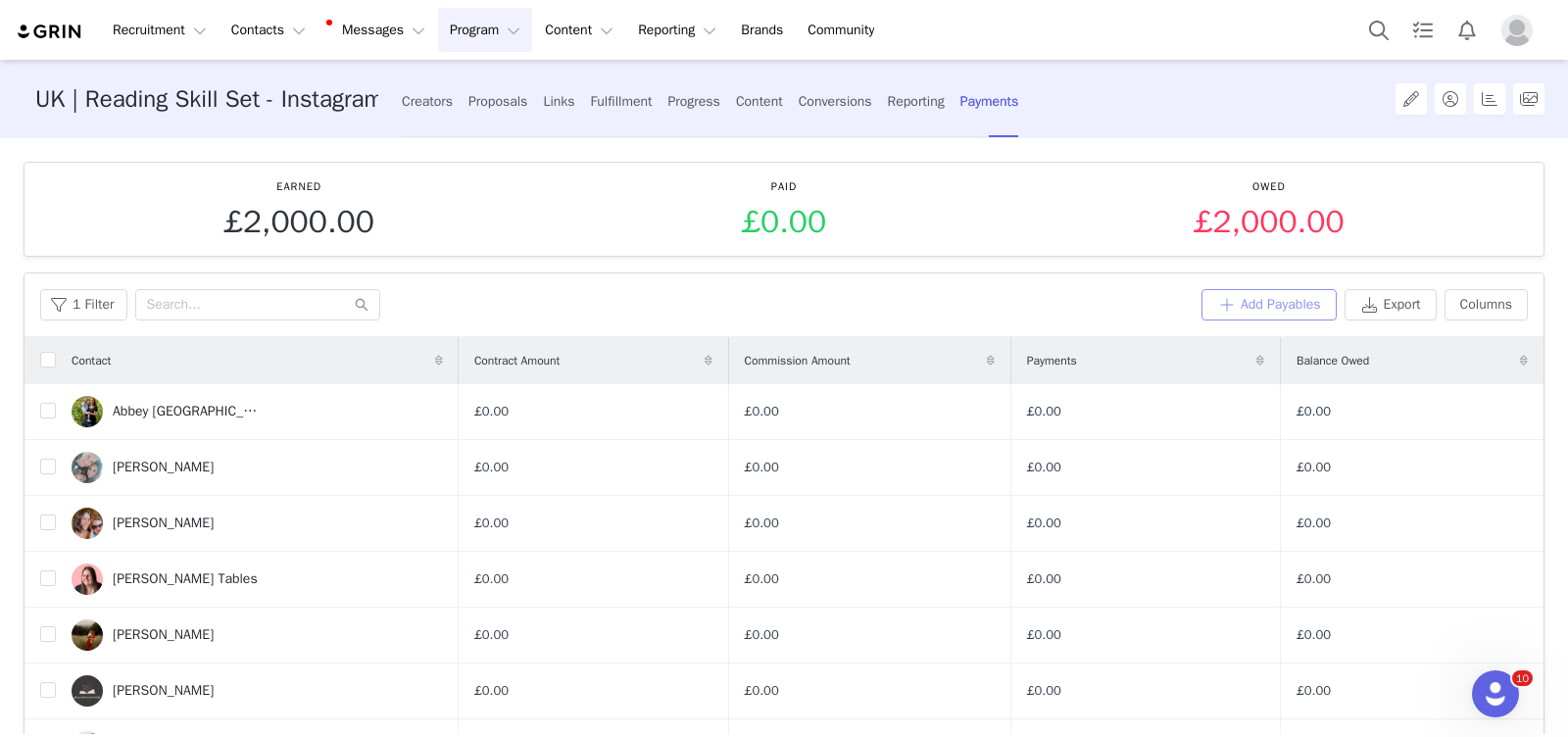 click on "Add Payables" at bounding box center [1269, 305] 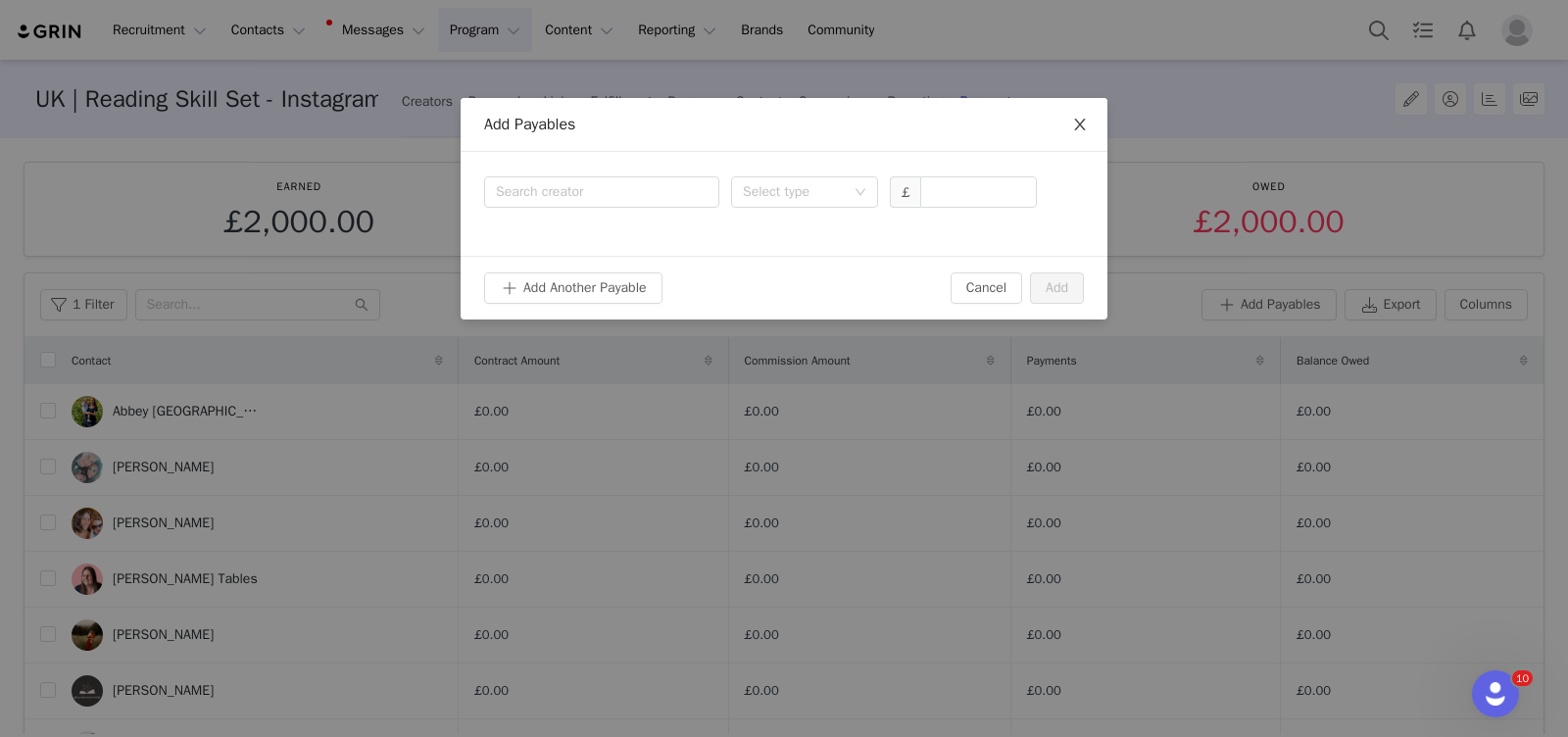 click 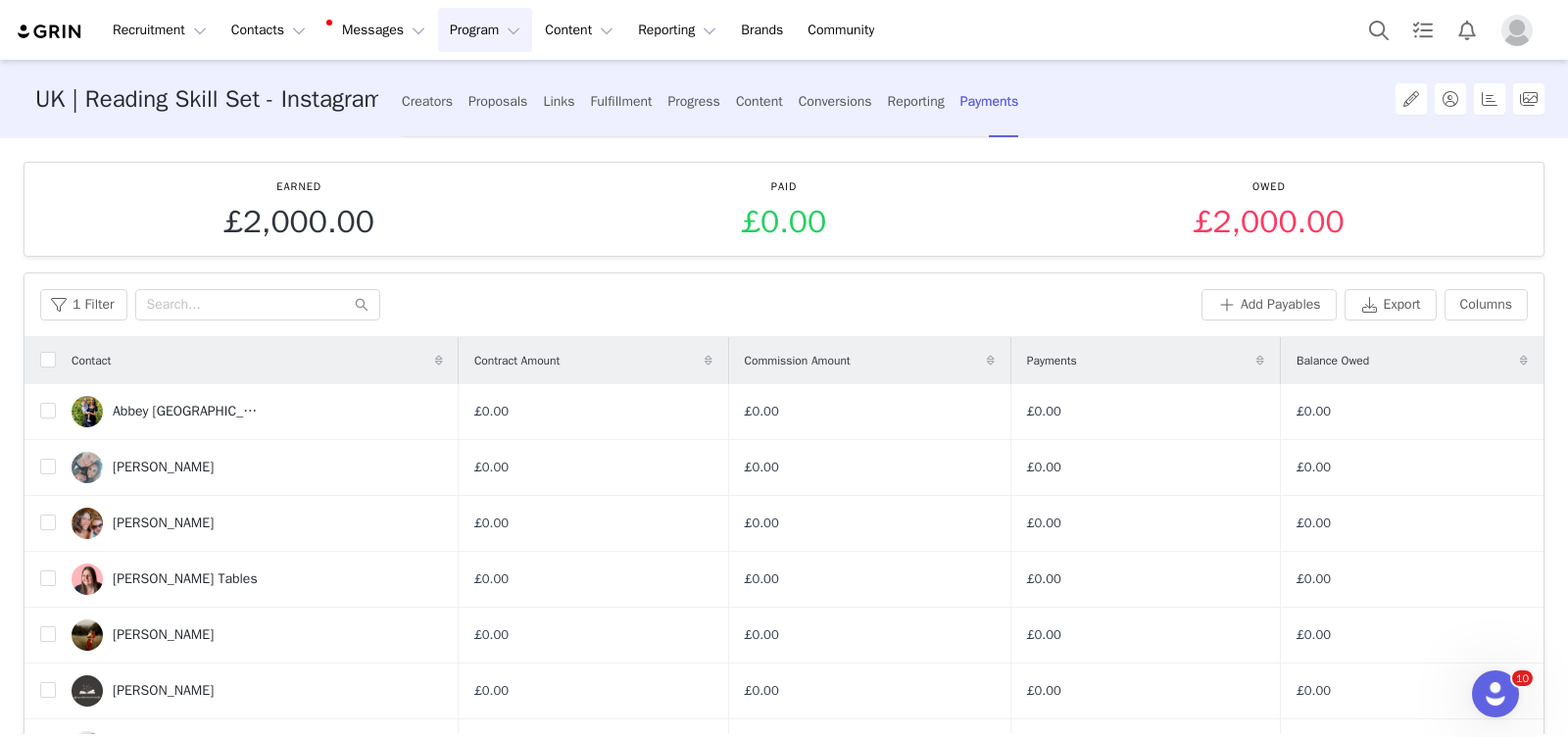 click on "£2,000.00" at bounding box center [1269, 221] 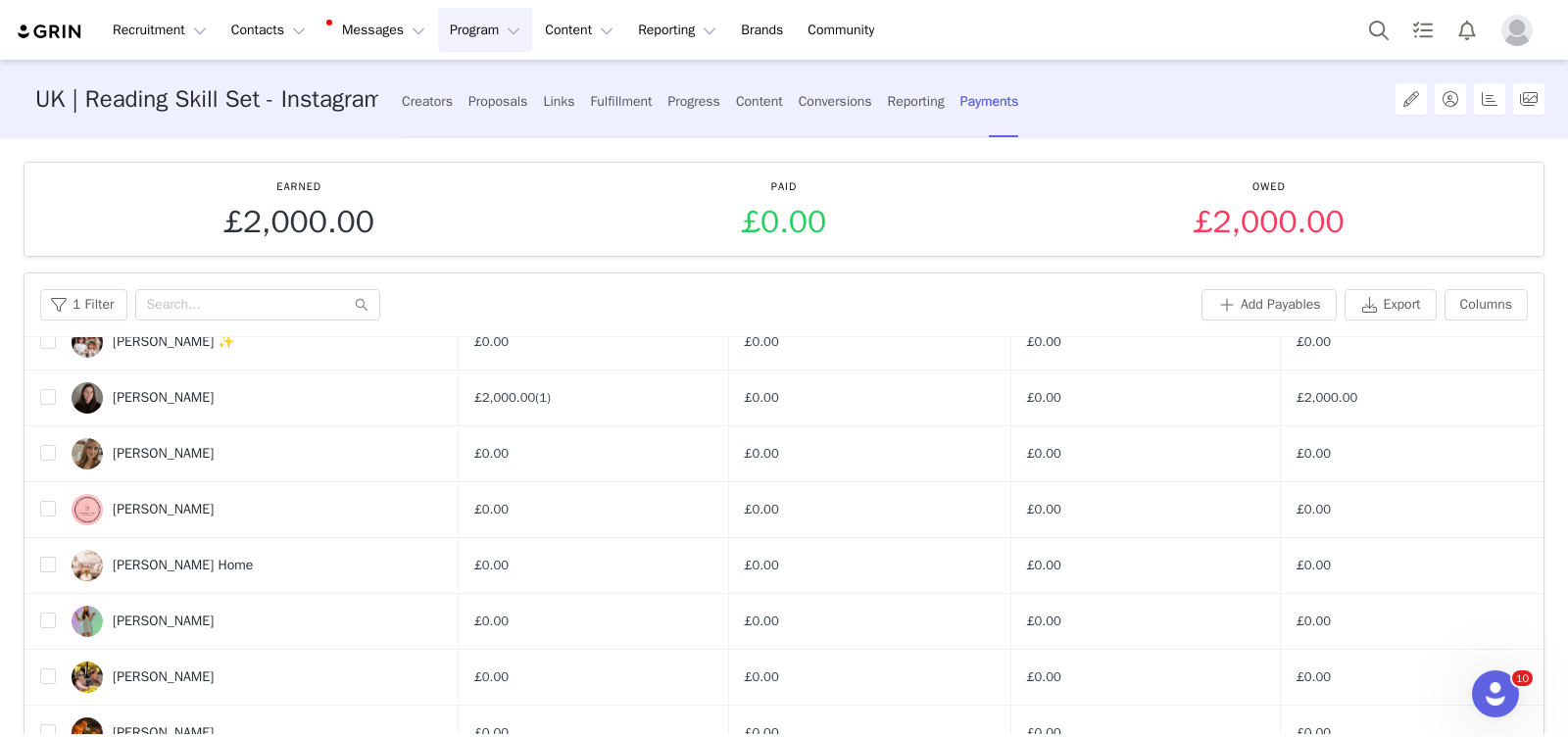scroll, scrollTop: 512, scrollLeft: 0, axis: vertical 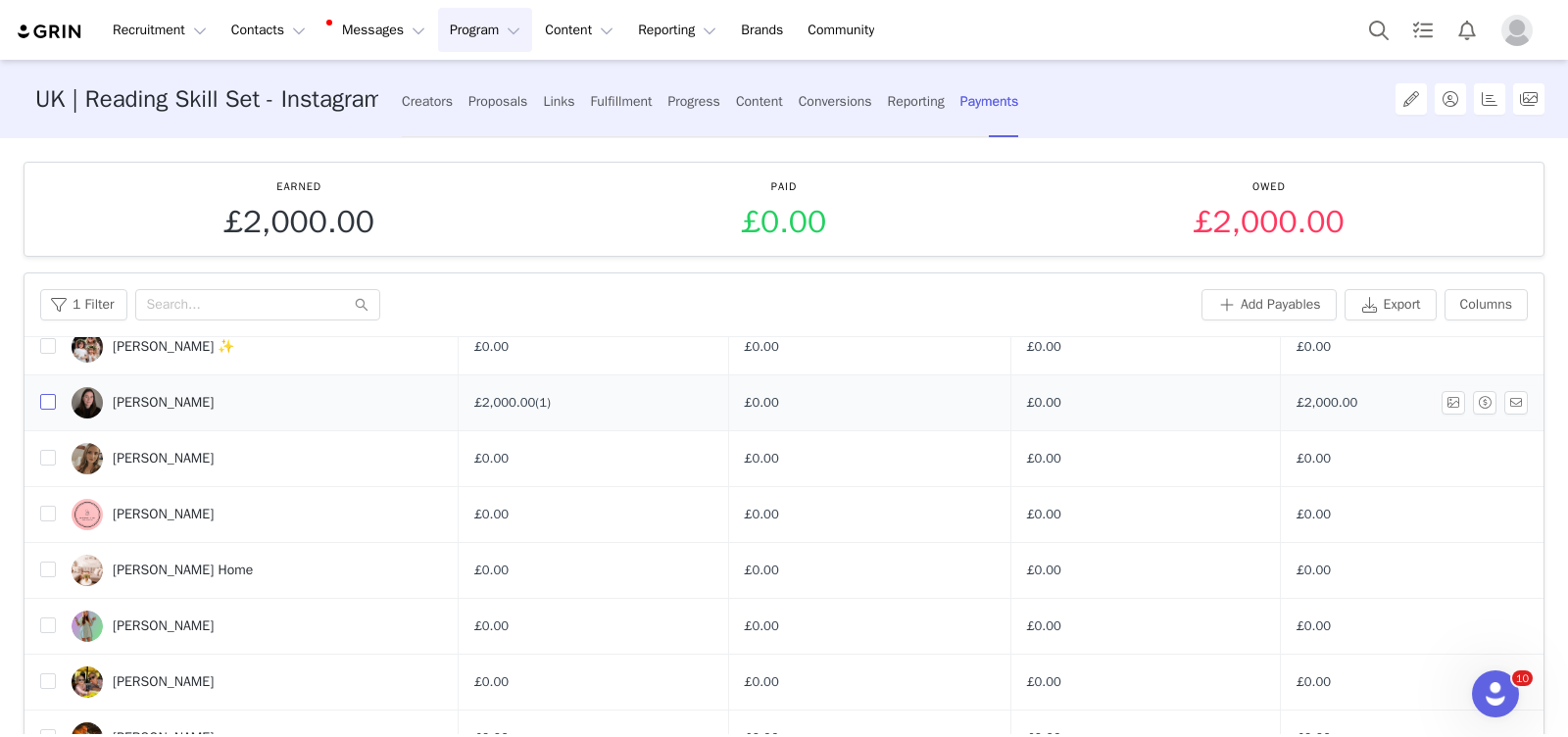 click at bounding box center (48, 402) 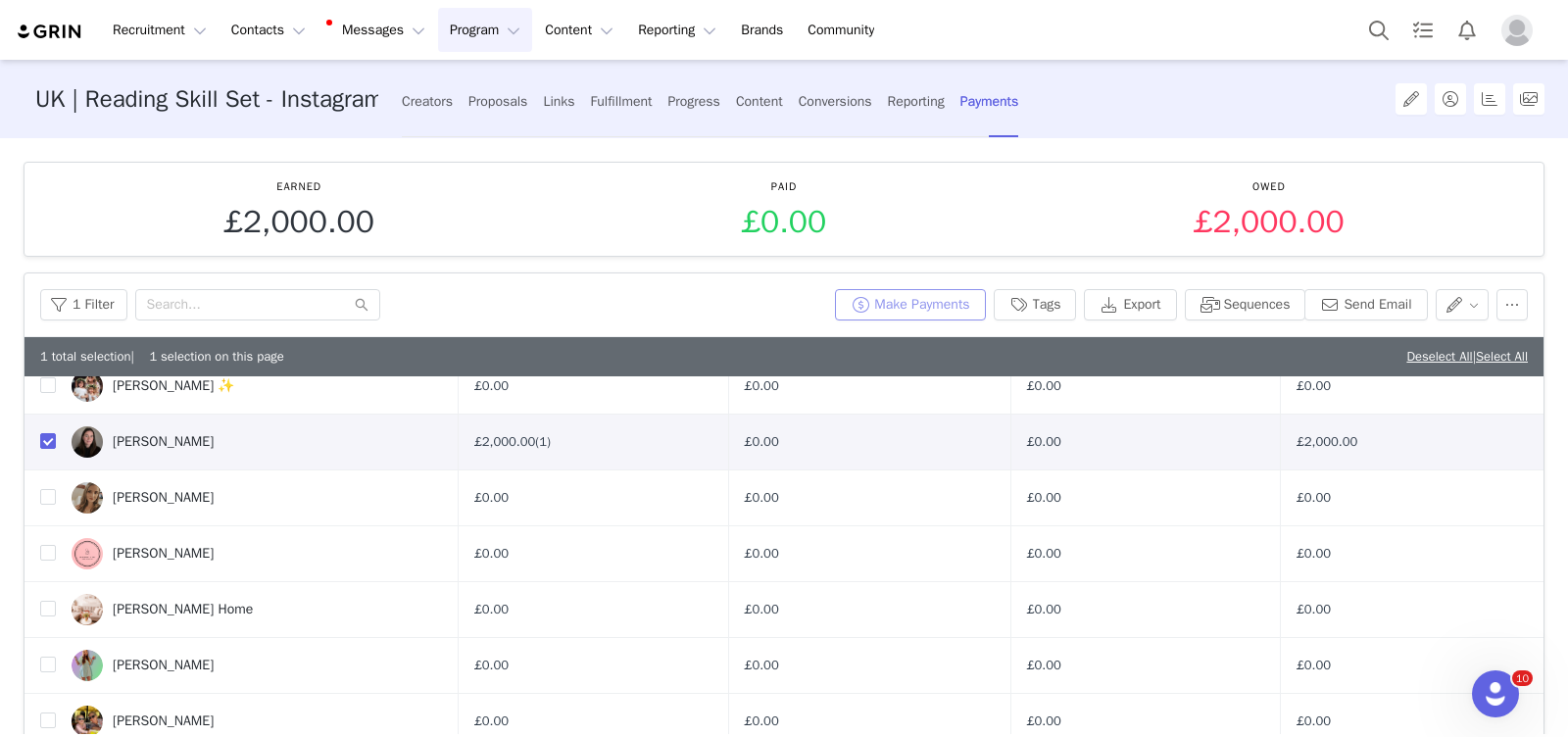 click on "Make Payments" at bounding box center [909, 305] 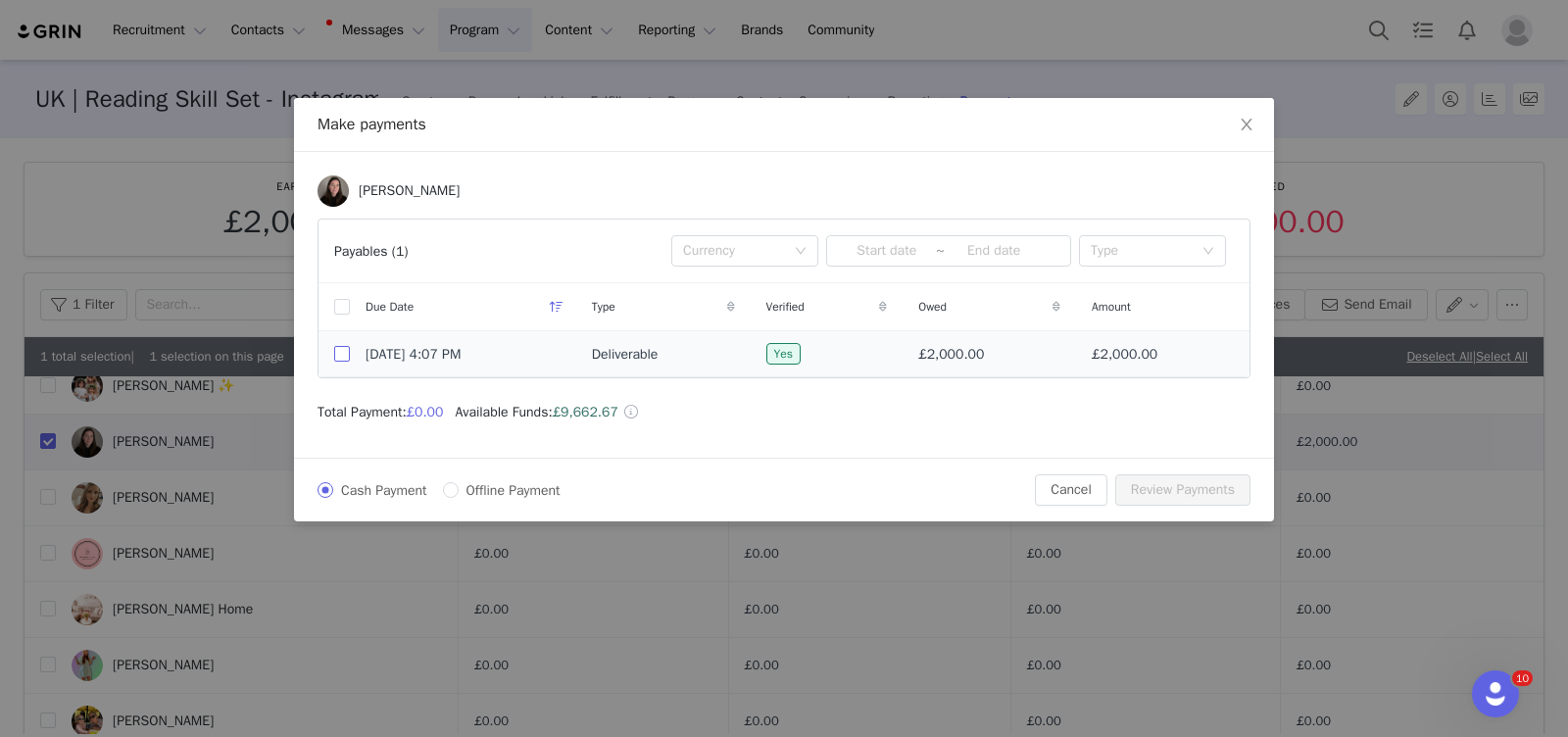 click at bounding box center (342, 354) 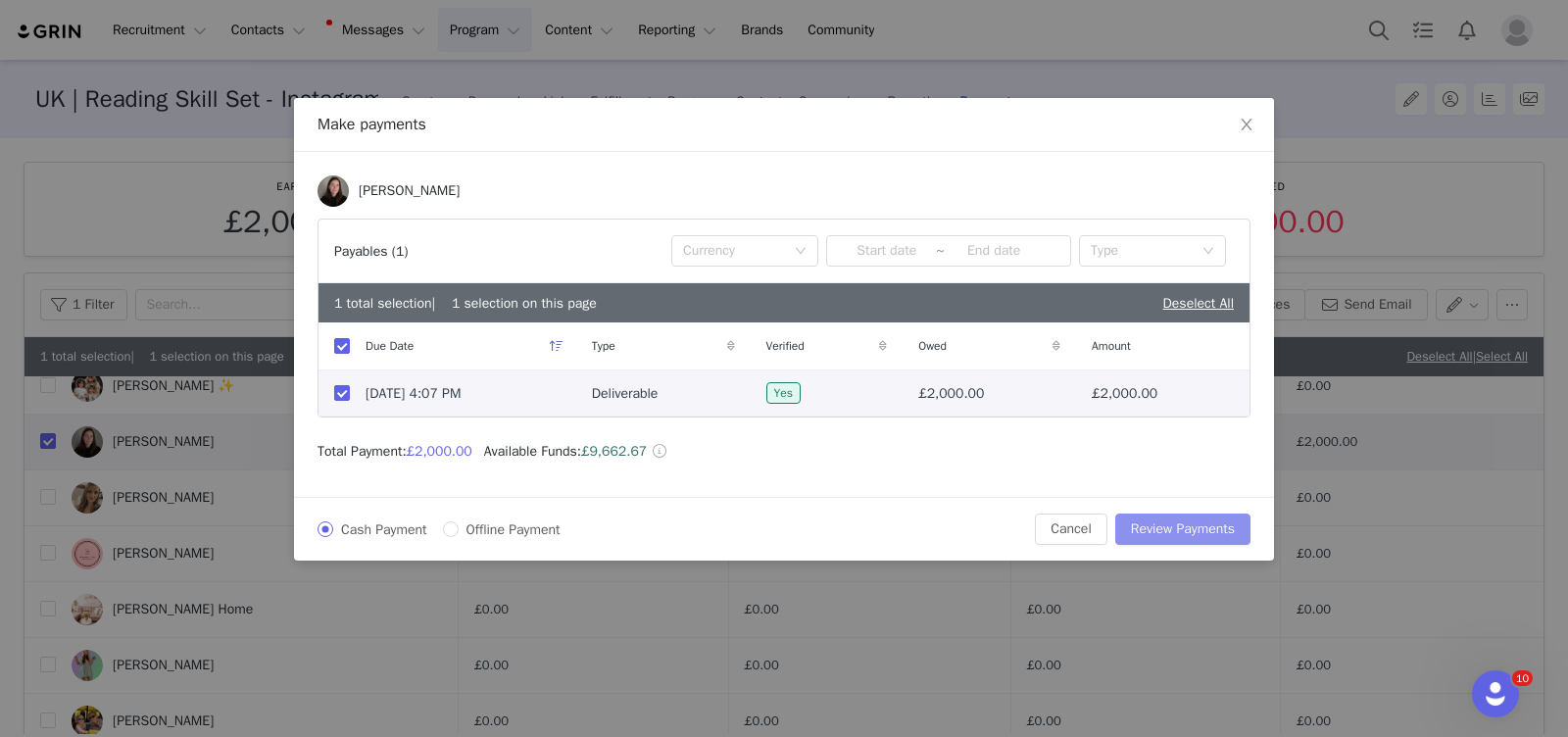 click on "Review Payments" at bounding box center [1183, 529] 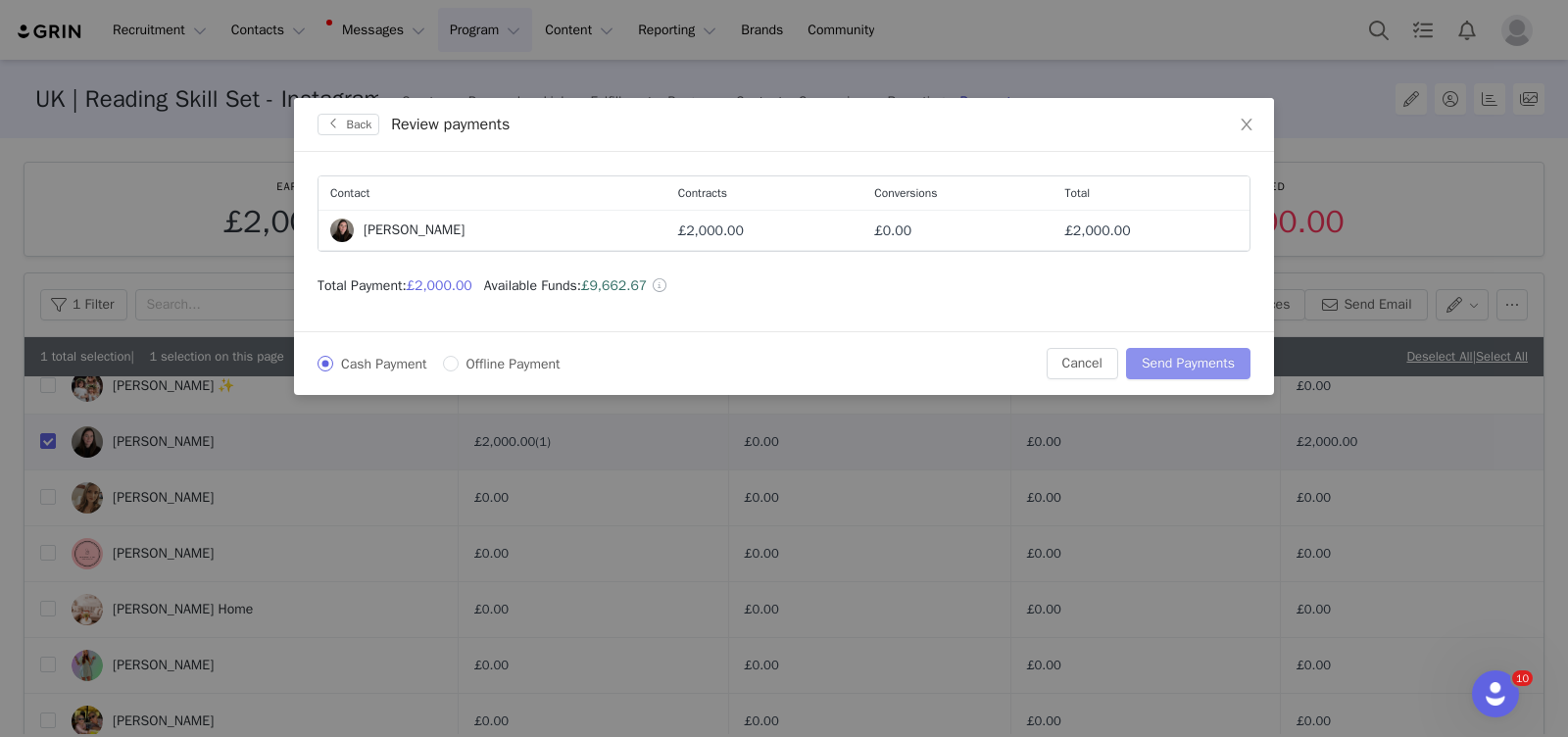 click on "Send Payments" at bounding box center [1188, 364] 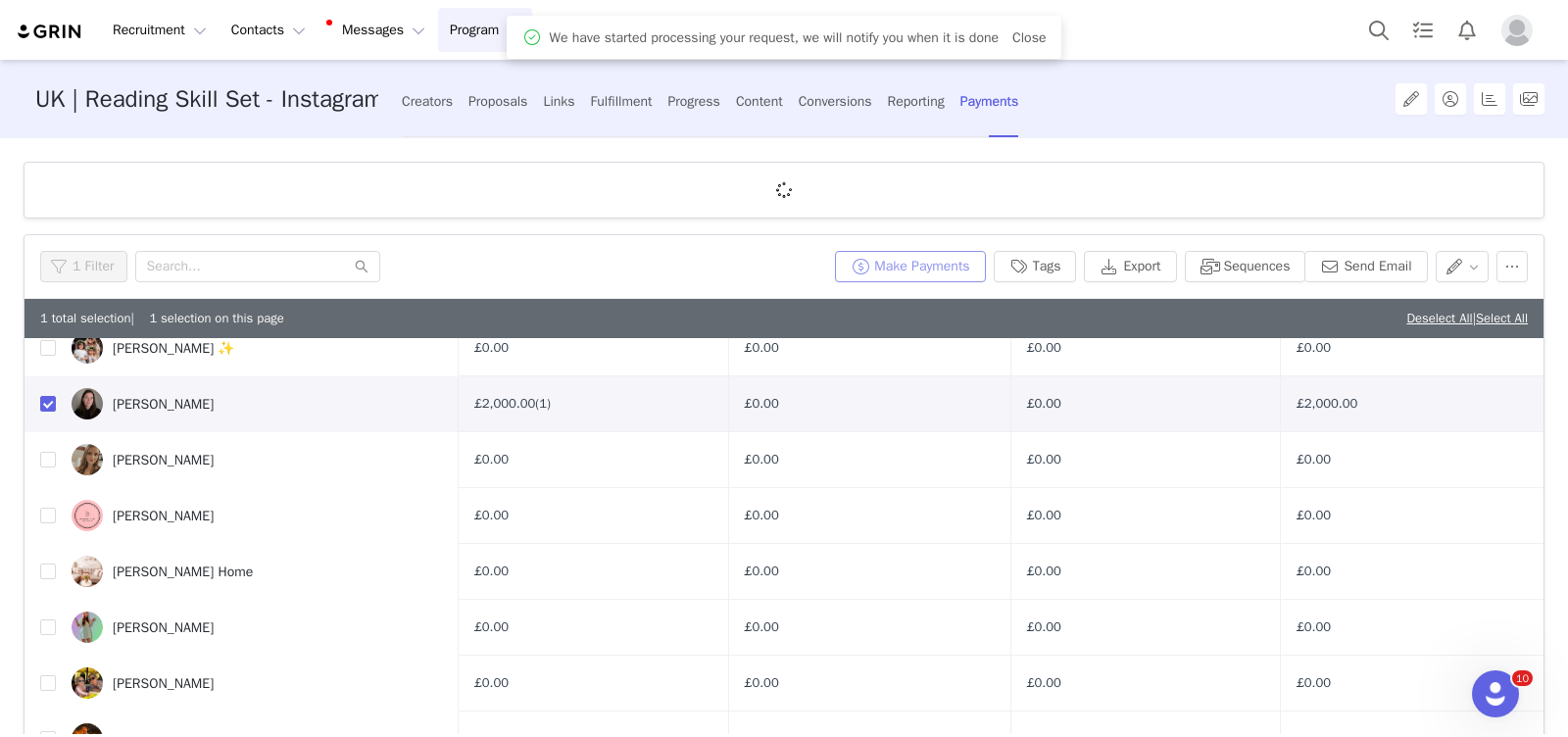 scroll, scrollTop: 0, scrollLeft: 0, axis: both 